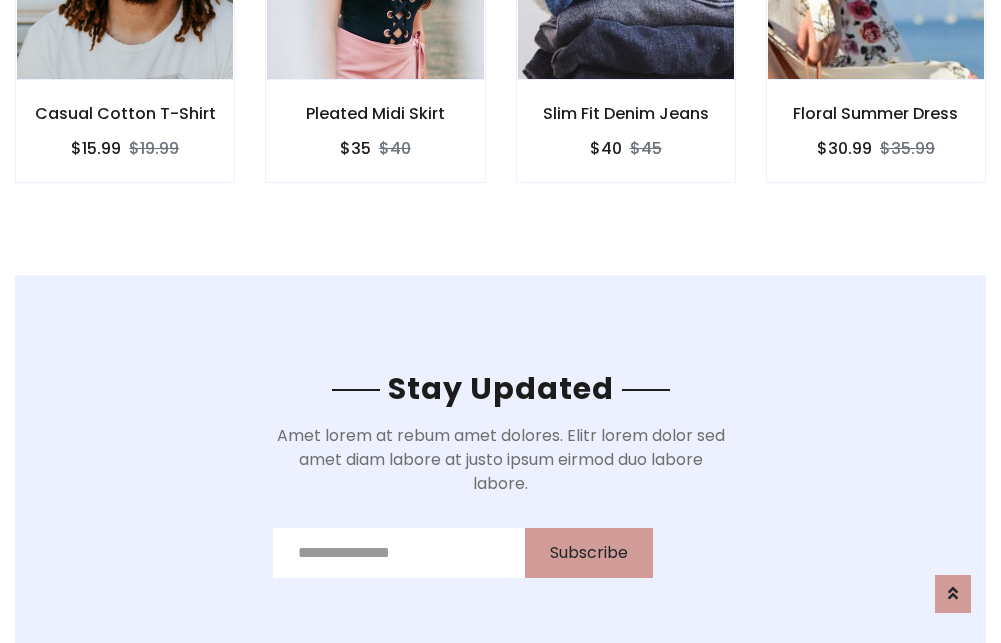 scroll, scrollTop: 3012, scrollLeft: 0, axis: vertical 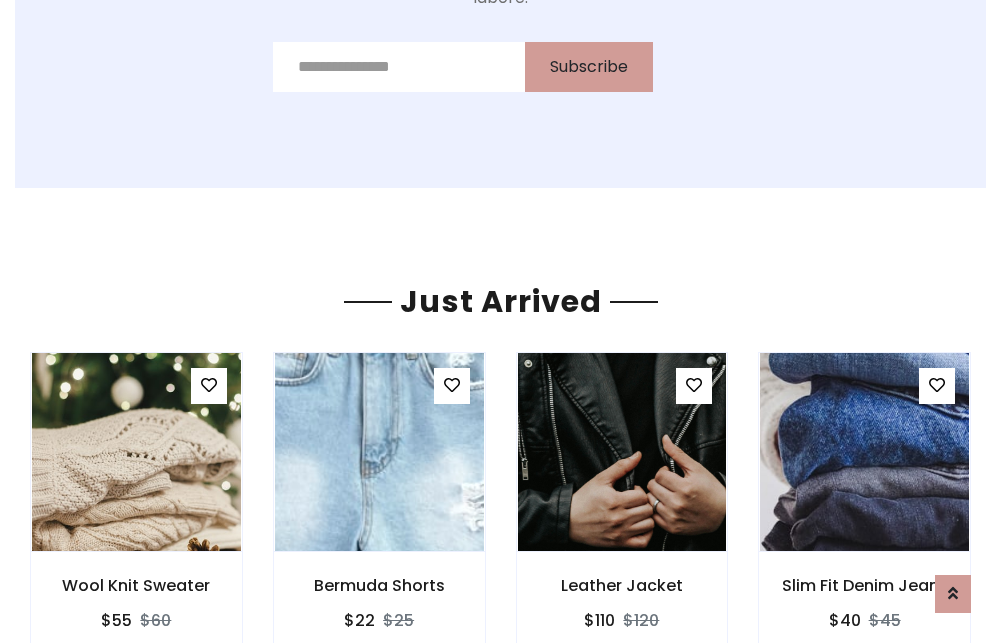 click on "Slim Fit Denim Jeans
$40
$45" at bounding box center [626, -441] 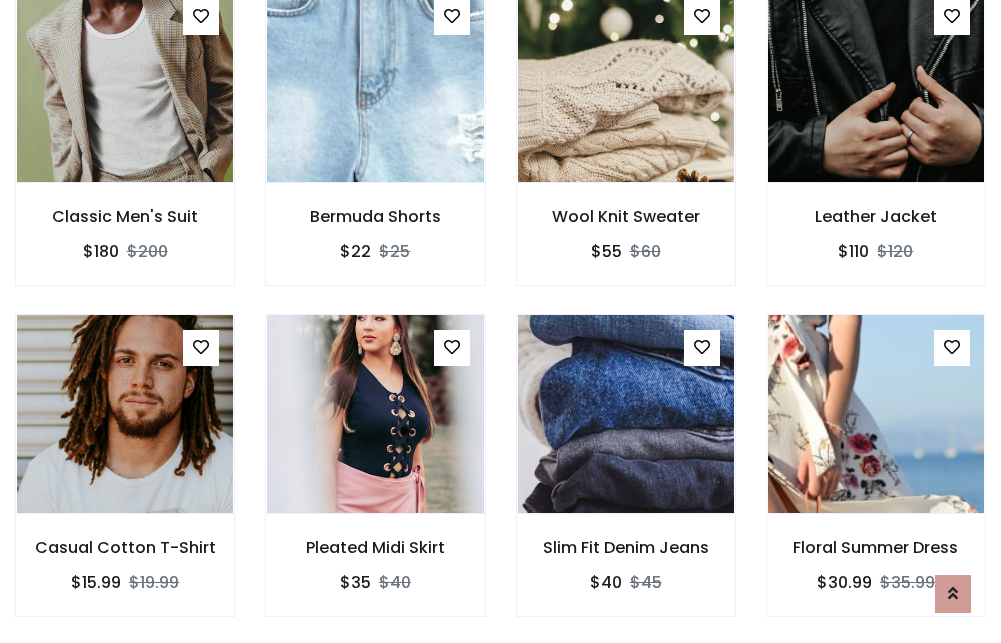 click on "Slim Fit Denim Jeans
$40
$45" at bounding box center [626, 479] 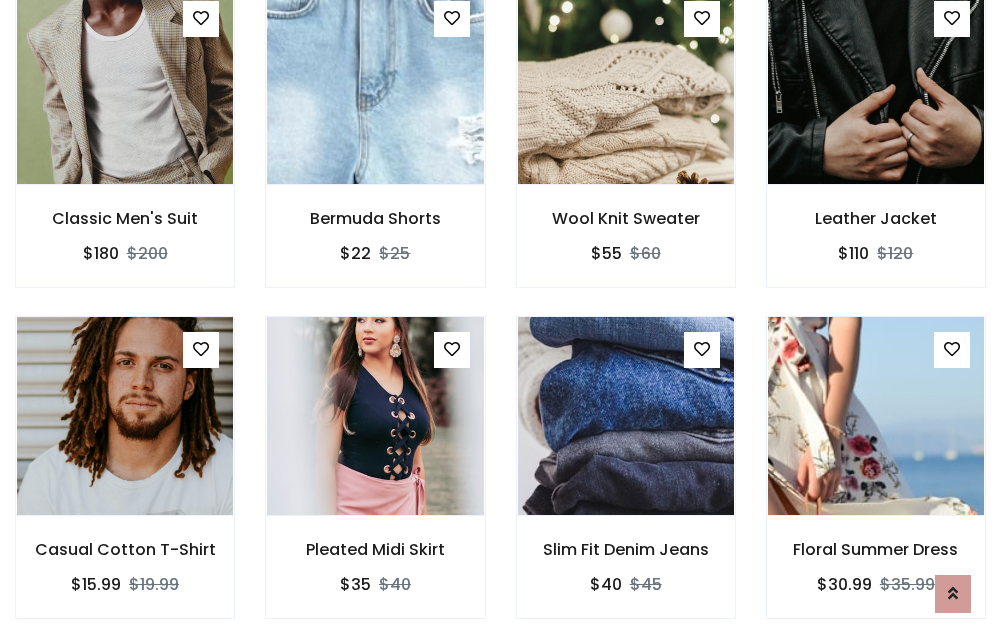 click on "Slim Fit Denim Jeans
$40
$45" at bounding box center (626, 481) 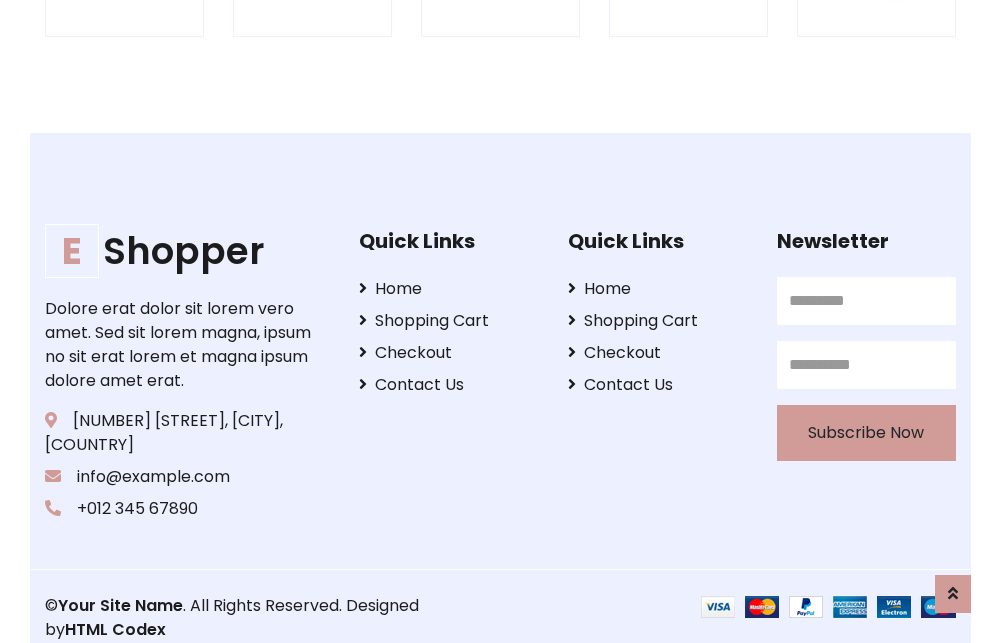 scroll, scrollTop: 3807, scrollLeft: 0, axis: vertical 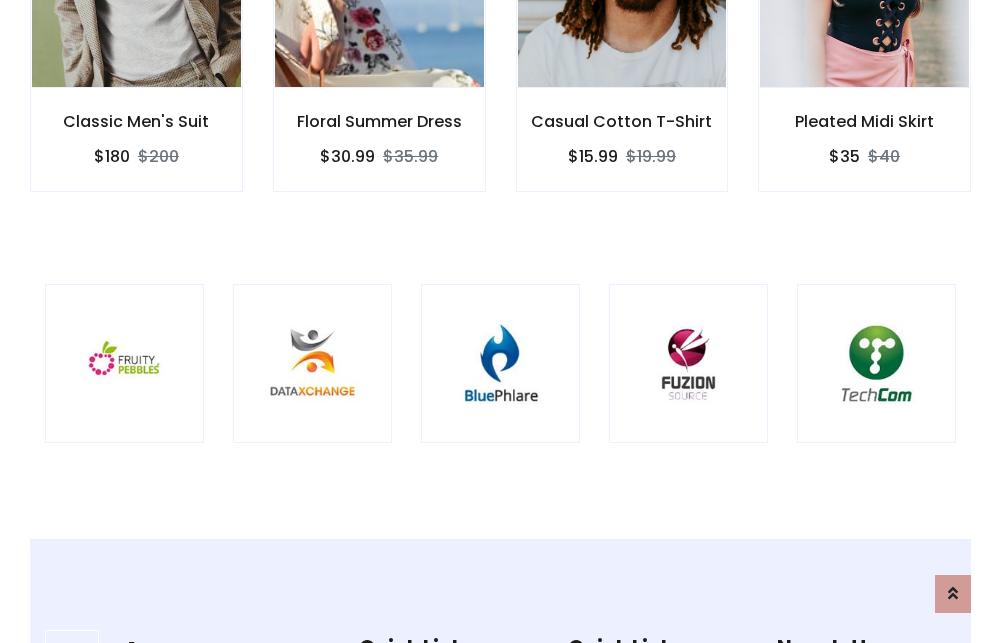 click at bounding box center [500, 363] 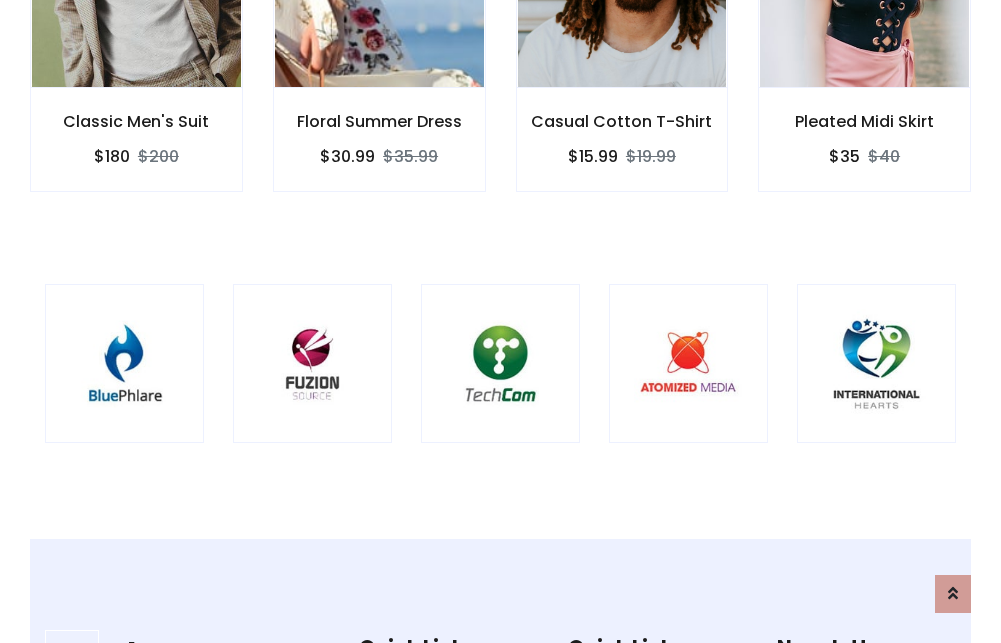 click at bounding box center [500, 363] 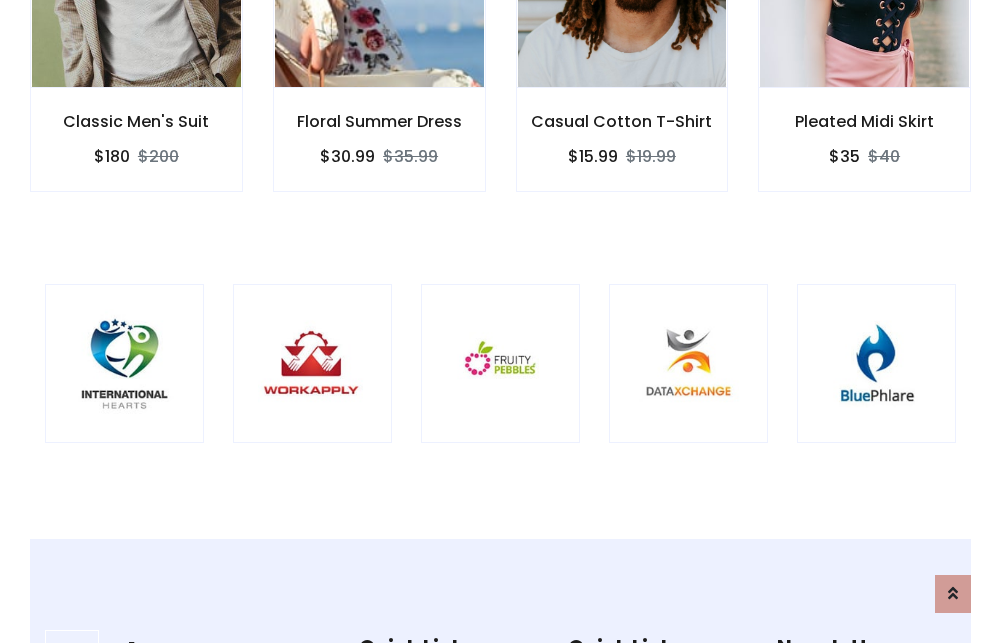 scroll, scrollTop: 0, scrollLeft: 0, axis: both 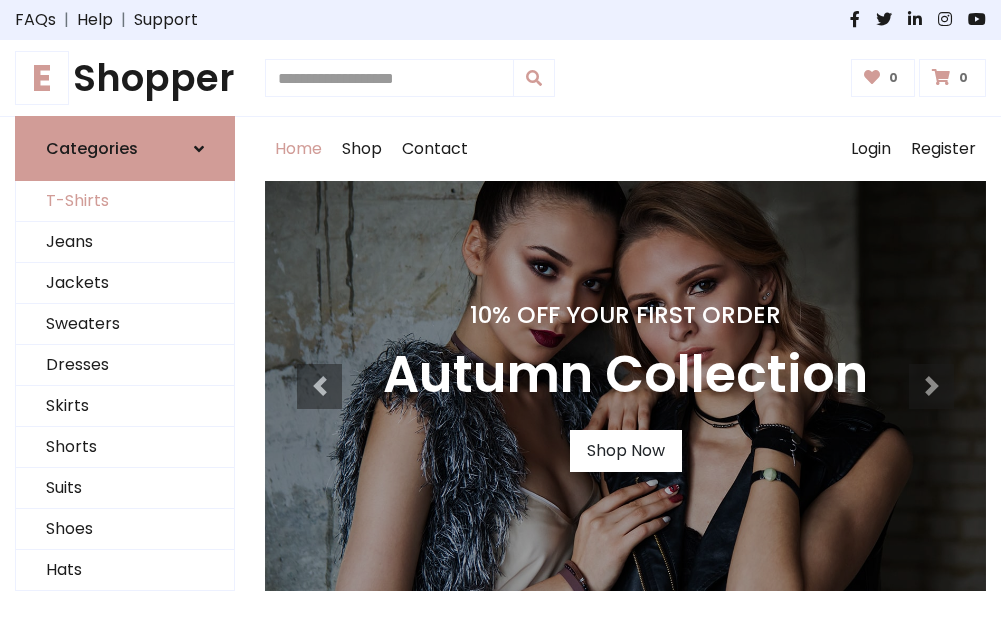 click on "T-Shirts" at bounding box center (125, 201) 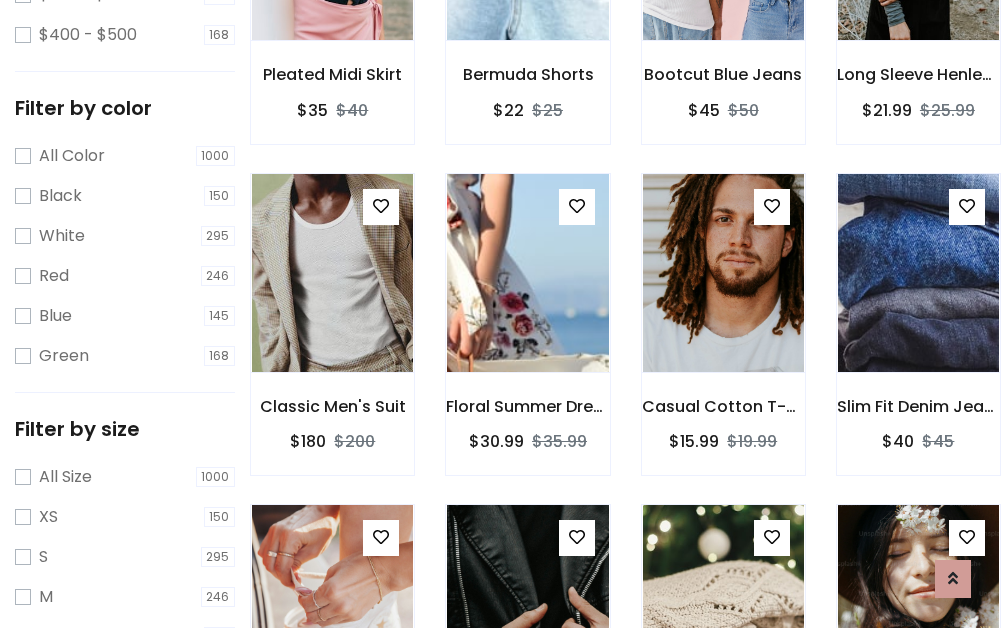 scroll, scrollTop: 701, scrollLeft: 0, axis: vertical 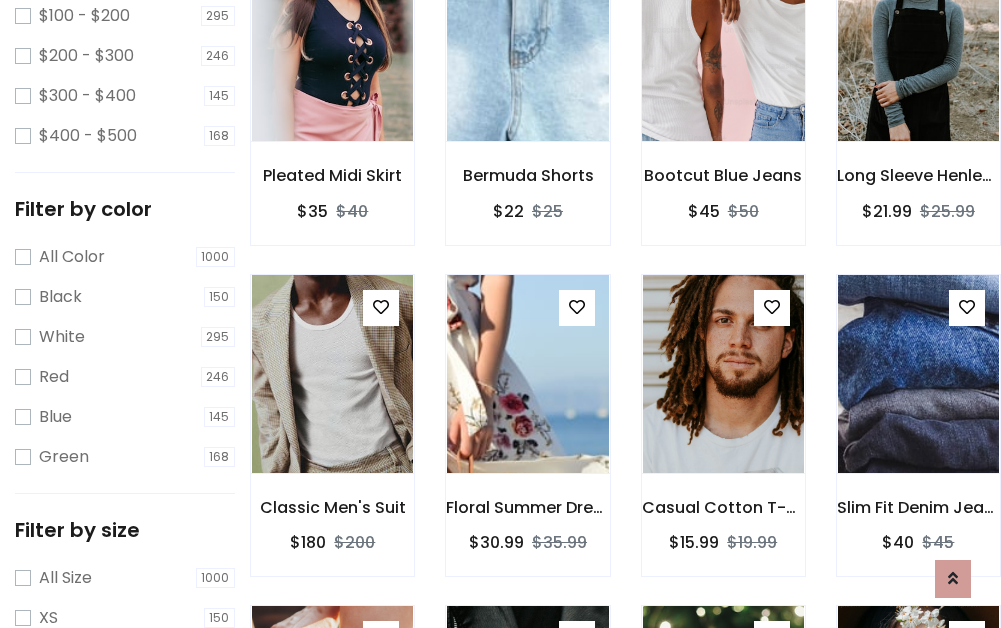 click at bounding box center (723, 42) 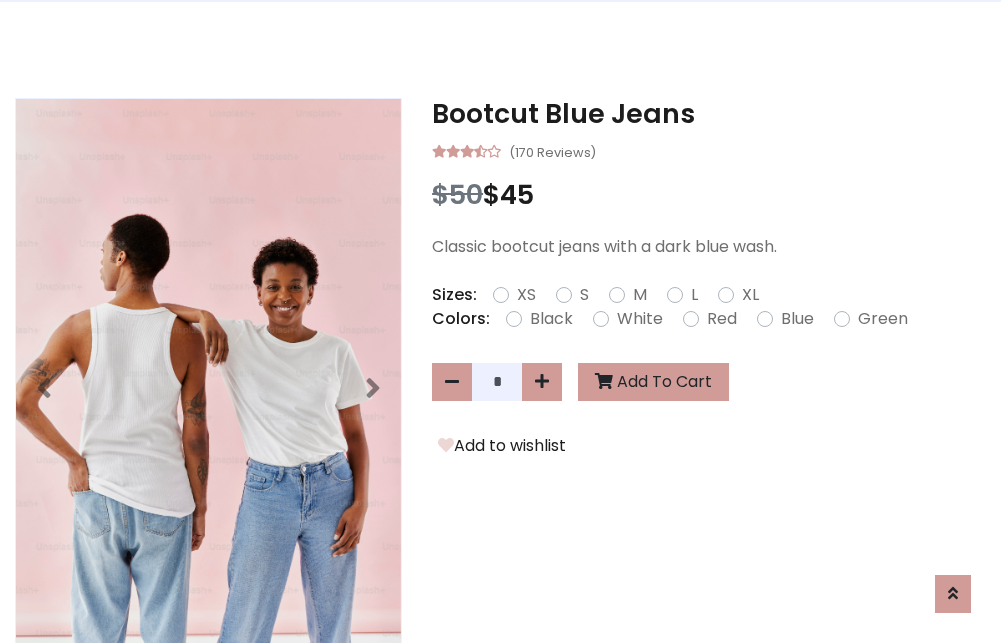 scroll, scrollTop: 0, scrollLeft: 0, axis: both 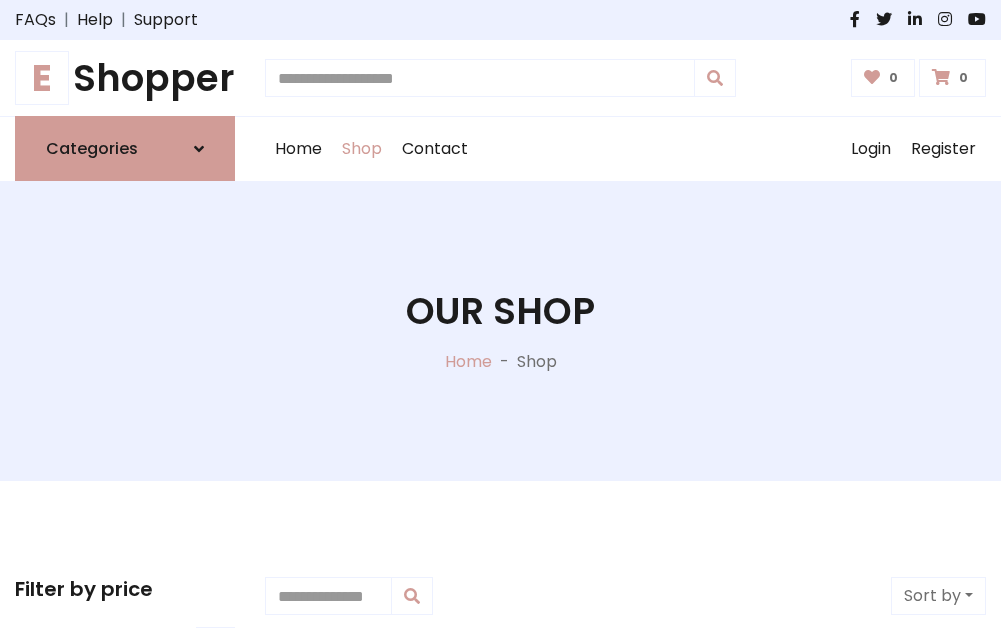 click on "E Shopper" at bounding box center [125, 78] 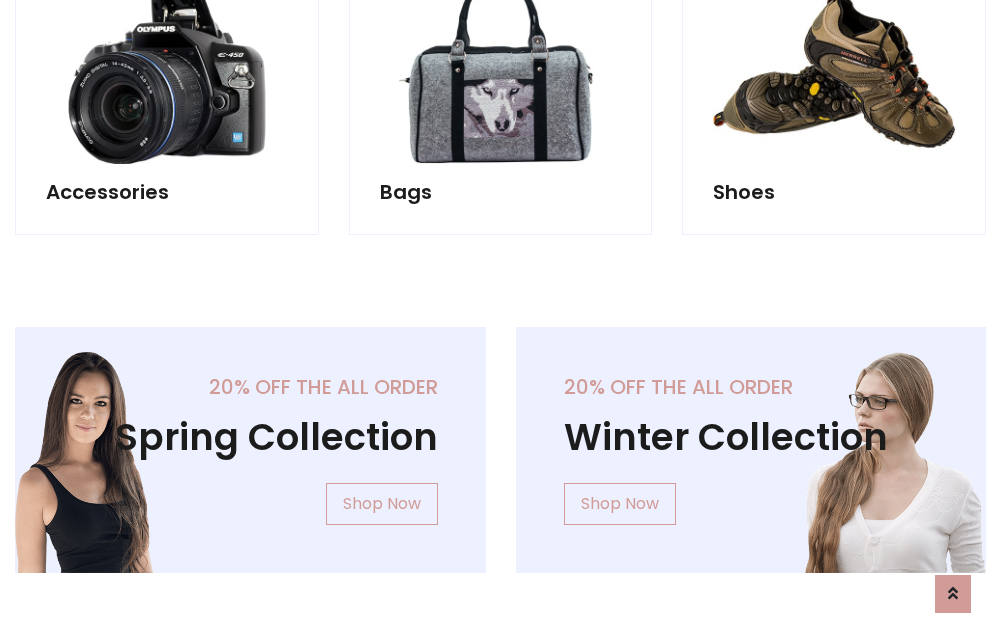 scroll, scrollTop: 1943, scrollLeft: 0, axis: vertical 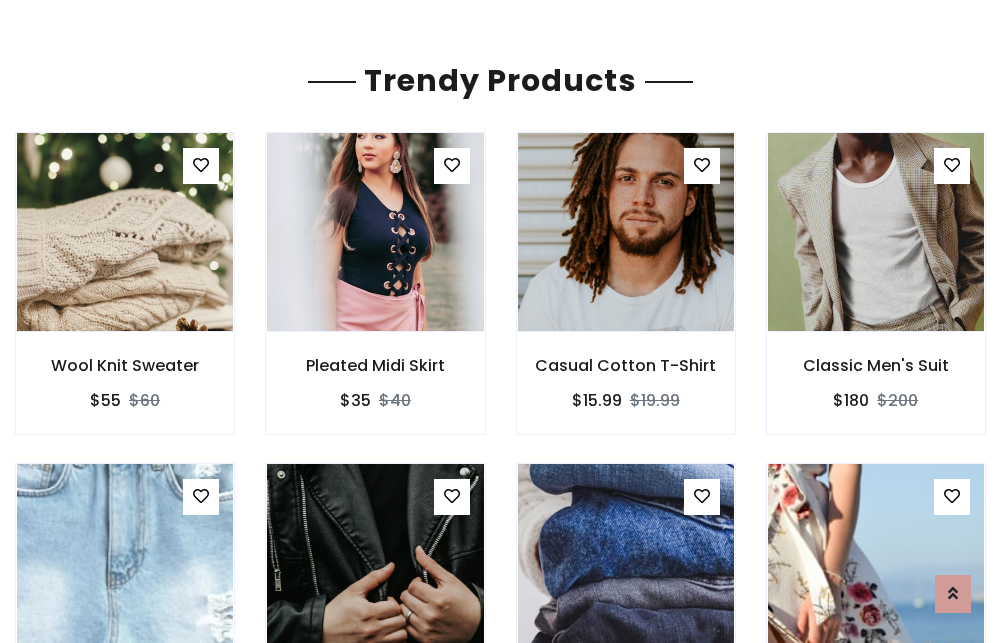 click on "Shop" at bounding box center (362, -1794) 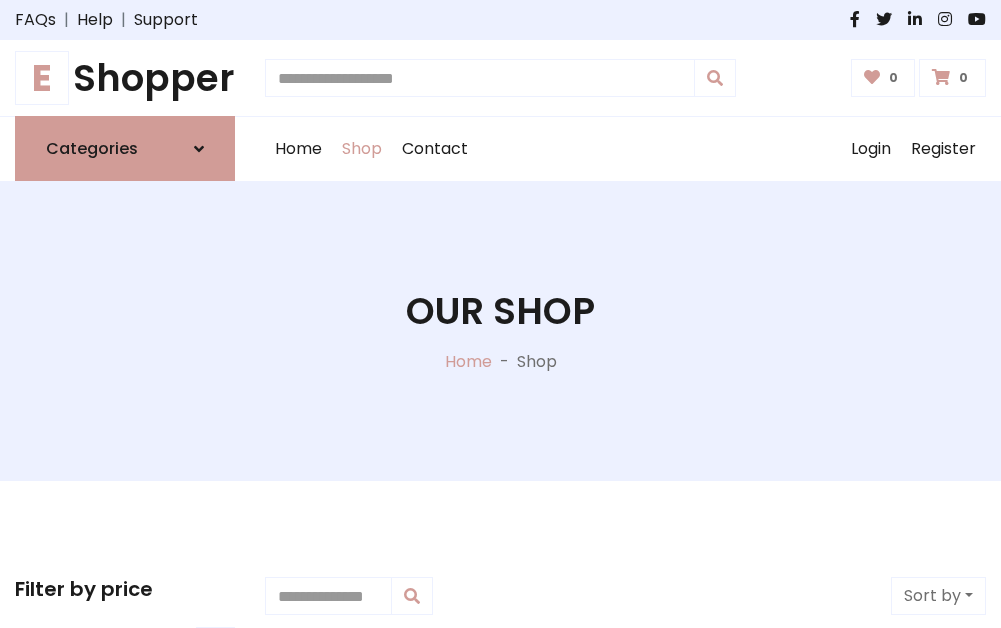 scroll, scrollTop: 0, scrollLeft: 0, axis: both 